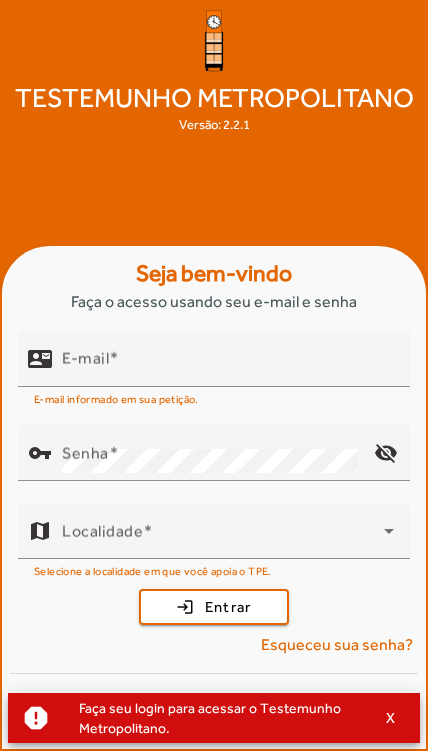 scroll, scrollTop: 0, scrollLeft: 0, axis: both 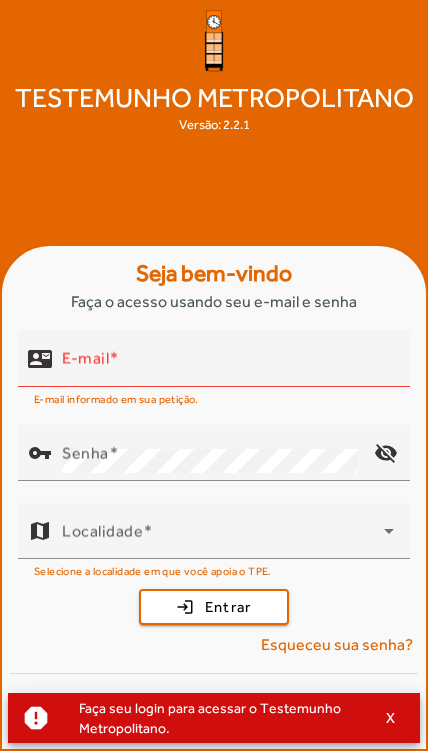 type on "**********" 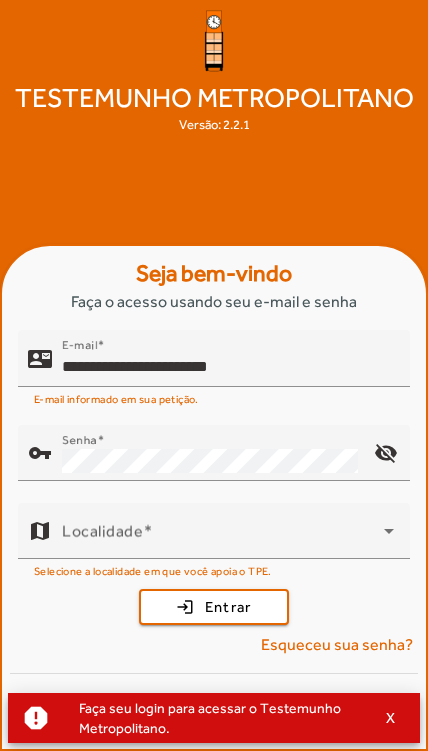 scroll, scrollTop: 108, scrollLeft: 0, axis: vertical 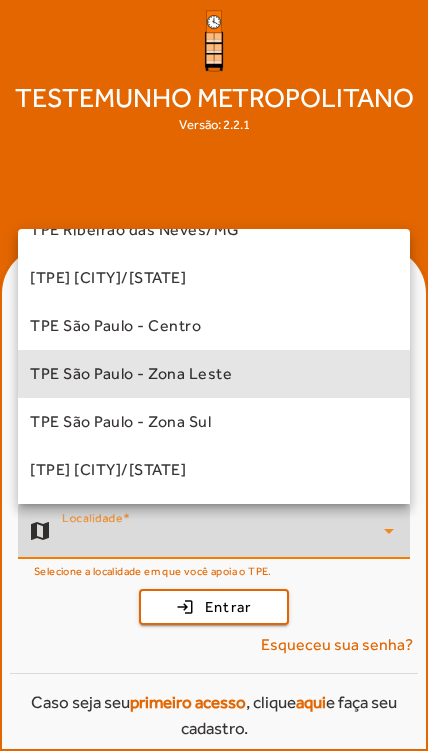 click on "TPE São Paulo - Zona Leste" at bounding box center (214, 374) 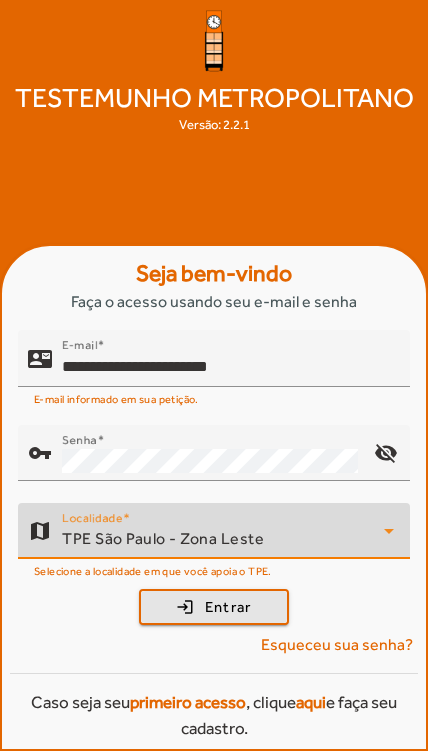 click on "Entrar" 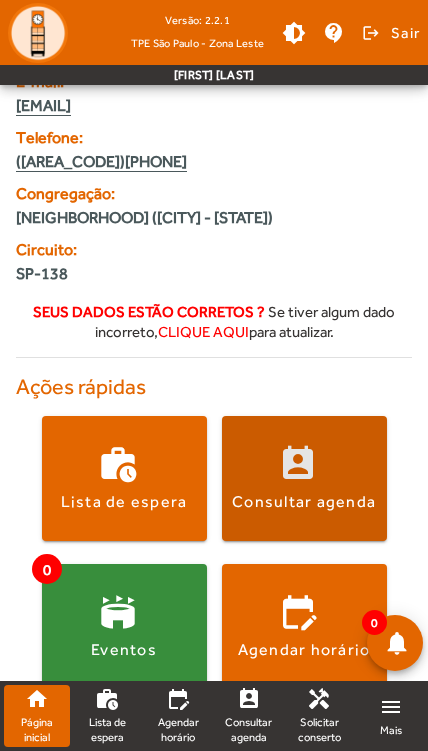 scroll, scrollTop: 134, scrollLeft: 0, axis: vertical 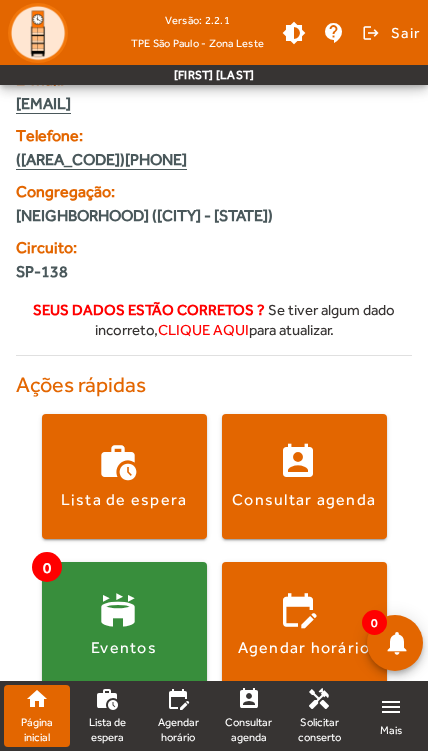 click 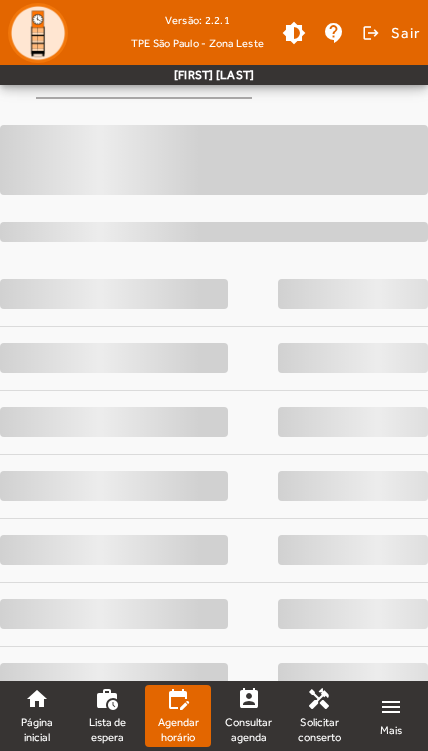 scroll, scrollTop: 0, scrollLeft: 0, axis: both 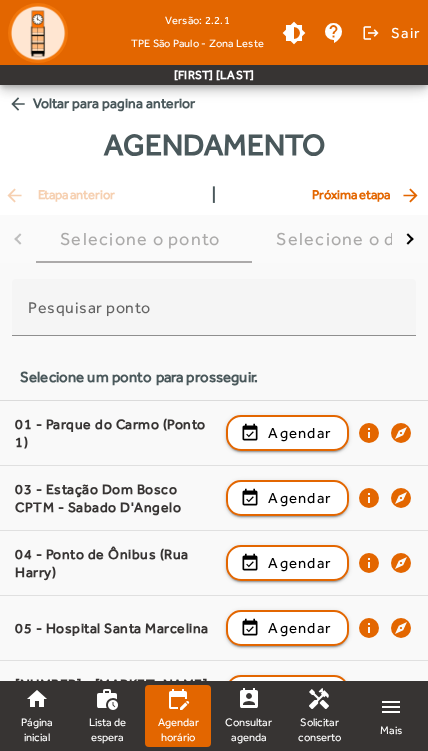 click on "Agendar" at bounding box center [299, 498] 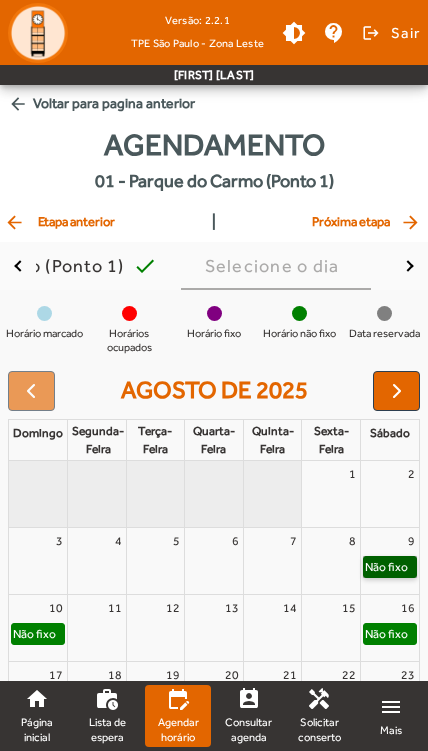 click on "Não fixo" at bounding box center [390, 567] 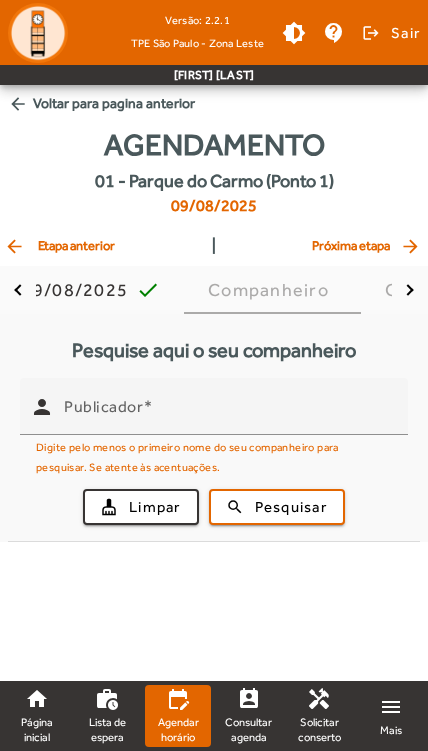 click on "Publicador" at bounding box center [228, 415] 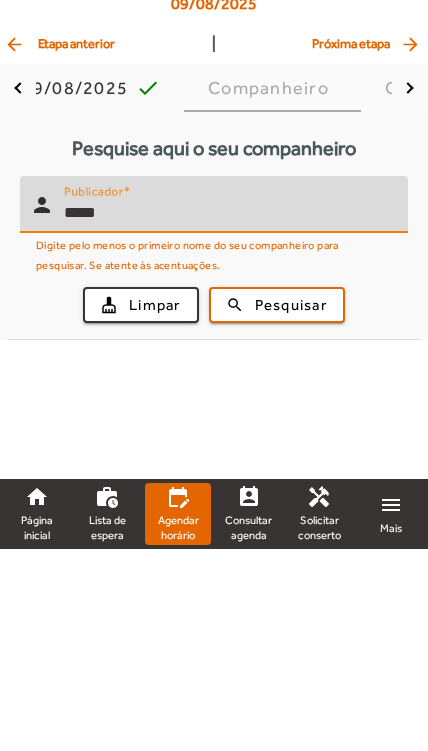 click at bounding box center [277, 507] 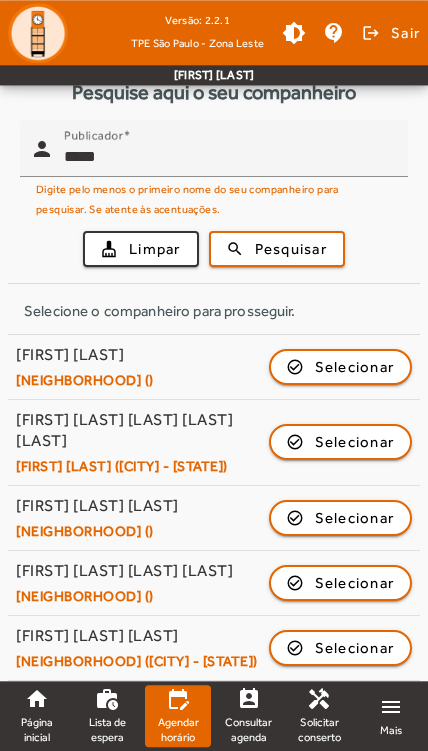 scroll, scrollTop: 256, scrollLeft: 0, axis: vertical 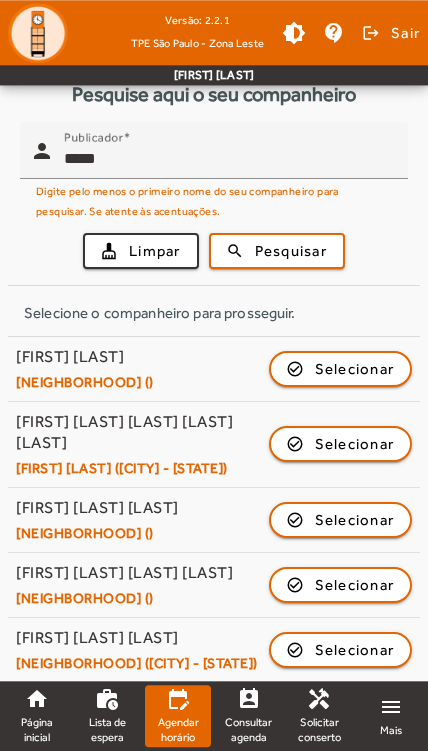 click on "*****" at bounding box center (228, 159) 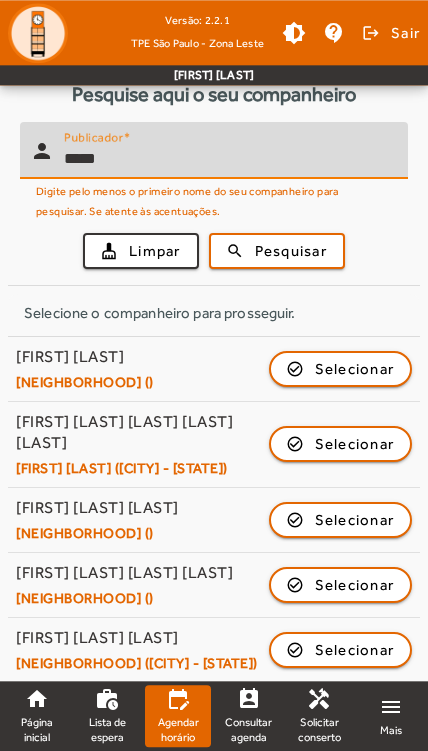 scroll, scrollTop: 202, scrollLeft: 0, axis: vertical 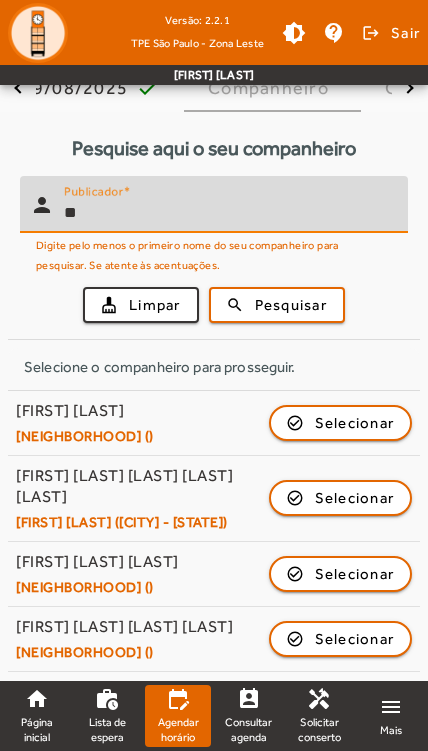 type on "*" 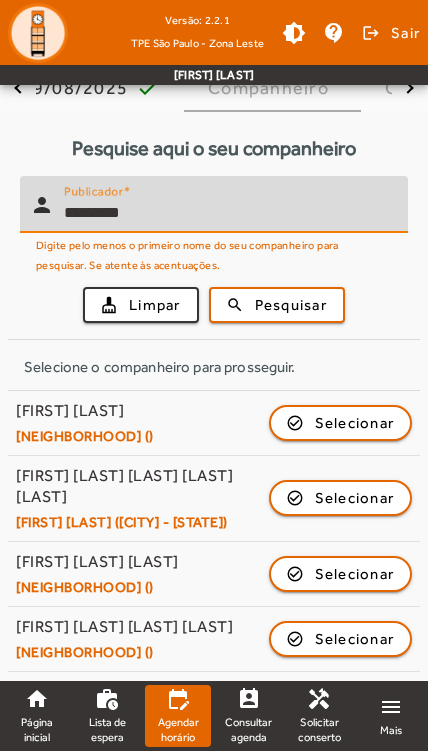 click on "Pesquisar" at bounding box center (291, 305) 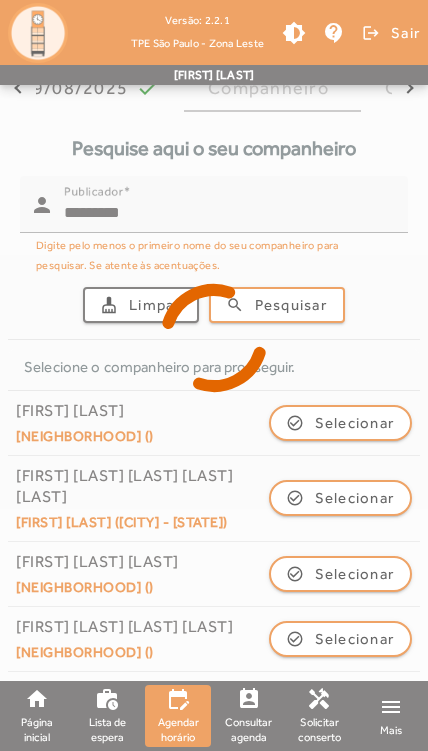 scroll, scrollTop: 0, scrollLeft: 0, axis: both 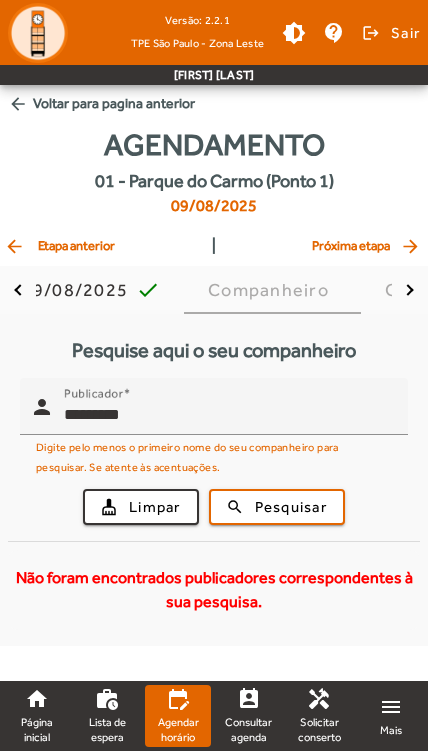 click on "********" at bounding box center [228, 415] 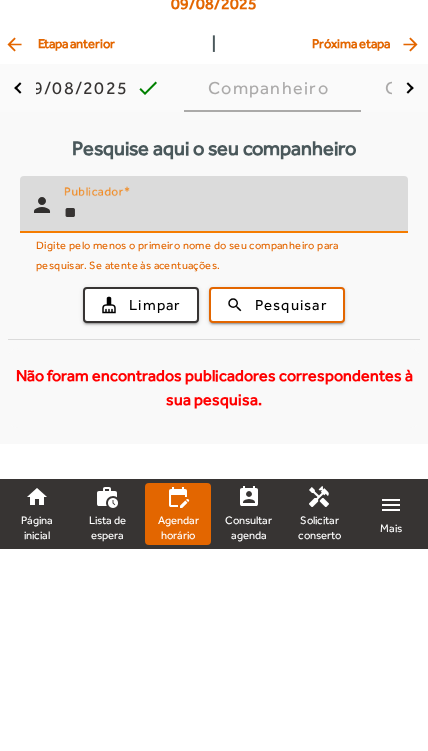 type on "*" 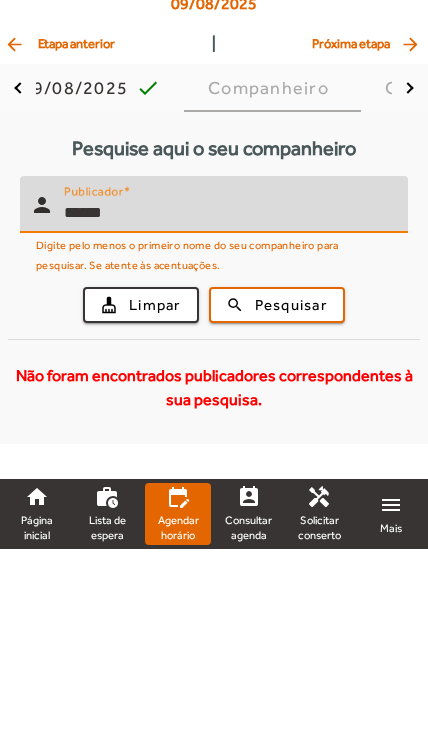 click on "Pesquisar" at bounding box center (291, 507) 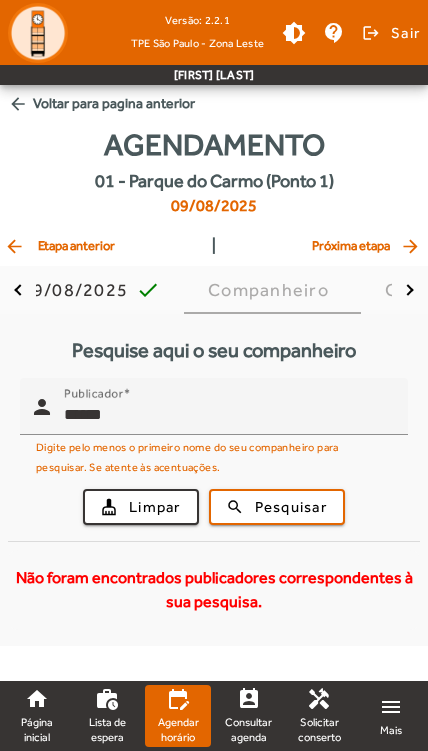 click on "Companheiro" at bounding box center [272, 290] 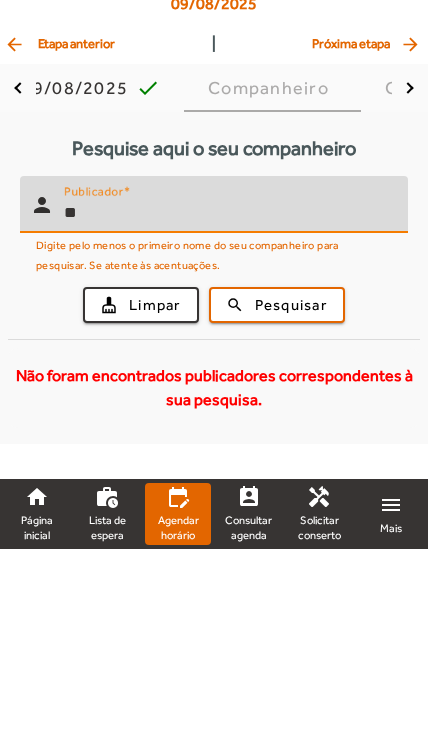 type on "*" 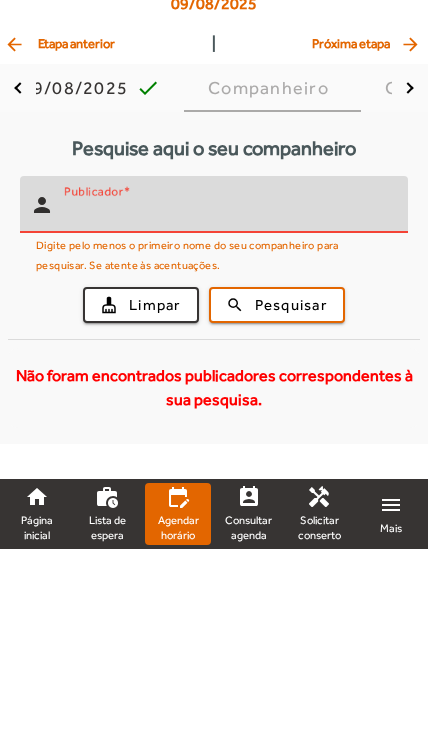 type on "*" 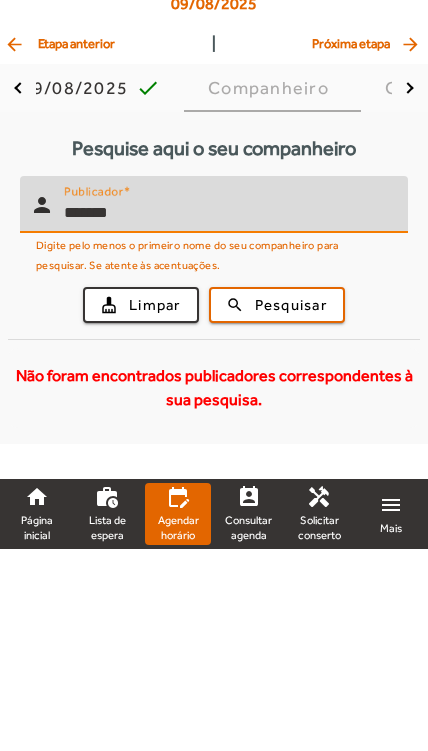 click on "Pesquisar" at bounding box center (291, 507) 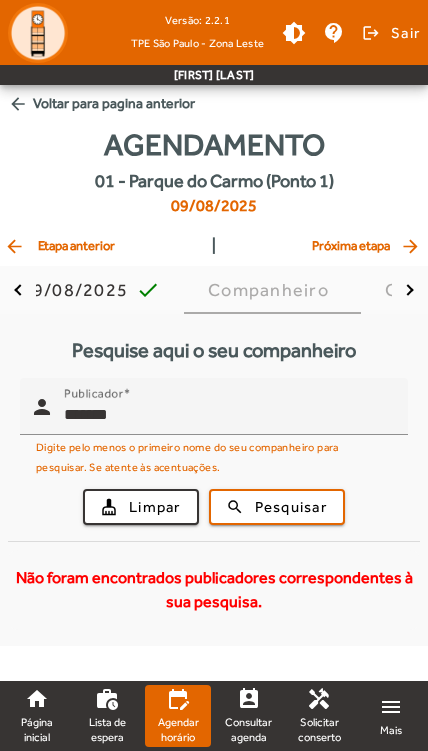 click on "******" at bounding box center (228, 415) 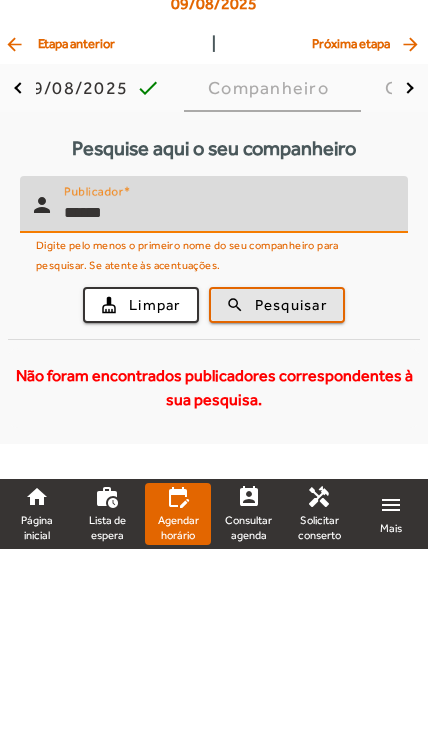 click on "Pesquisar" at bounding box center [291, 507] 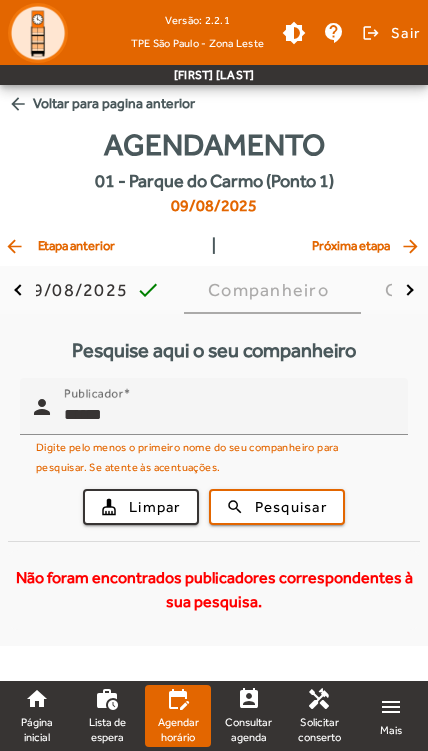click on "******" at bounding box center [228, 415] 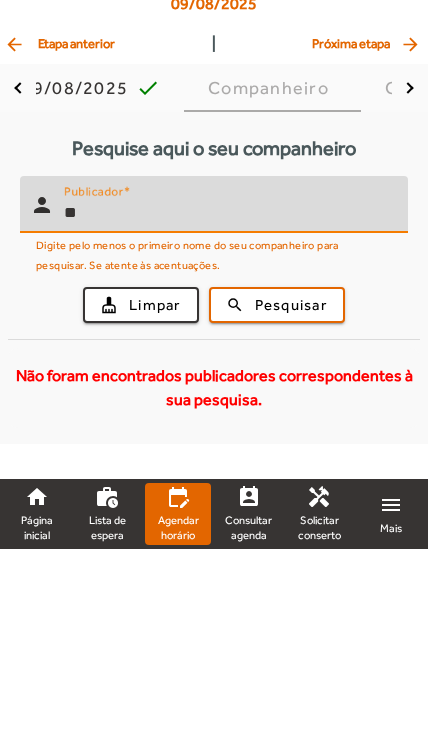 click on "search  Pesquisar" at bounding box center [277, 507] 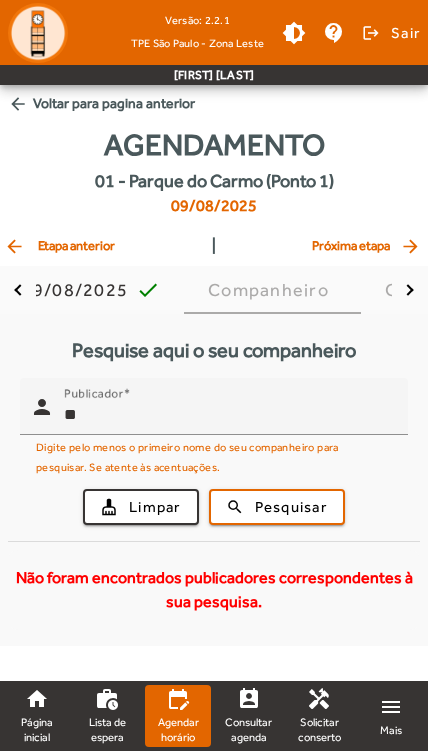 click on "**" at bounding box center (228, 415) 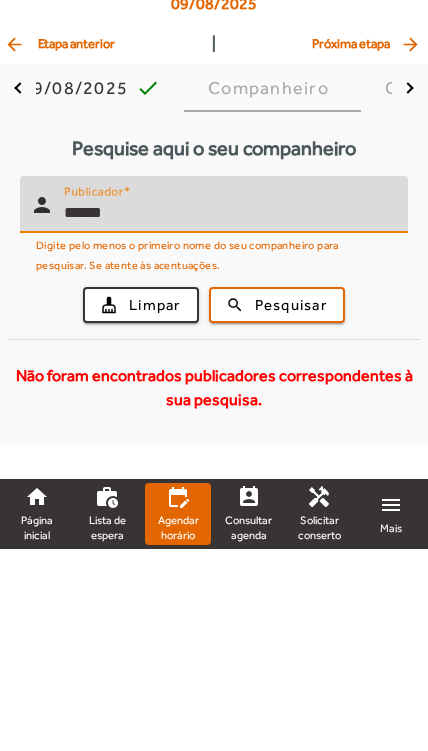click on "Pesquisar" at bounding box center [291, 507] 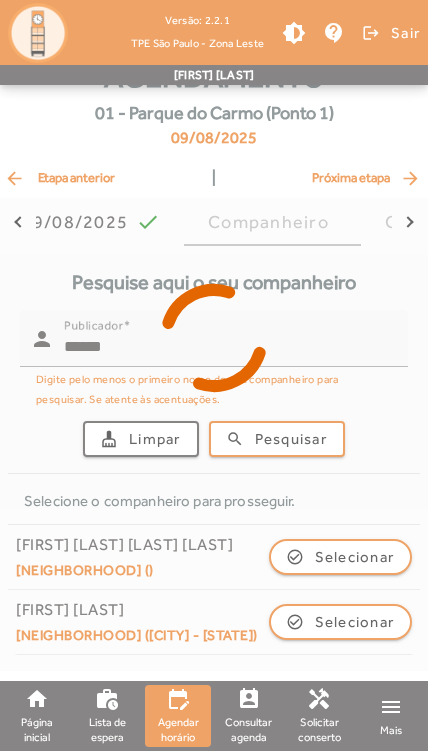 scroll, scrollTop: 97, scrollLeft: 0, axis: vertical 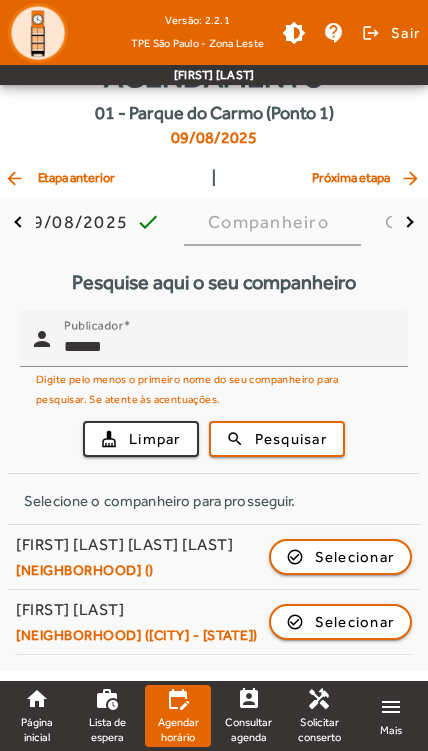click on "******" at bounding box center [228, 347] 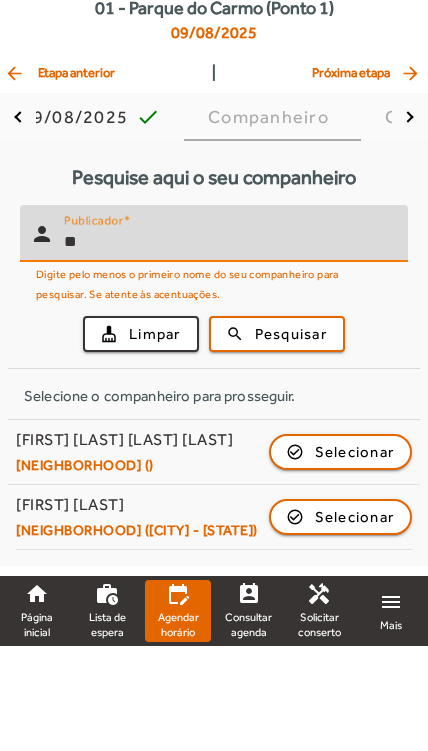 type on "*" 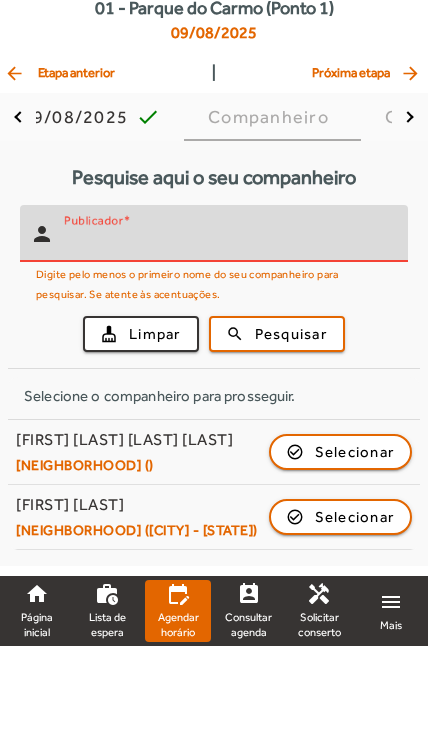 scroll, scrollTop: 85, scrollLeft: 0, axis: vertical 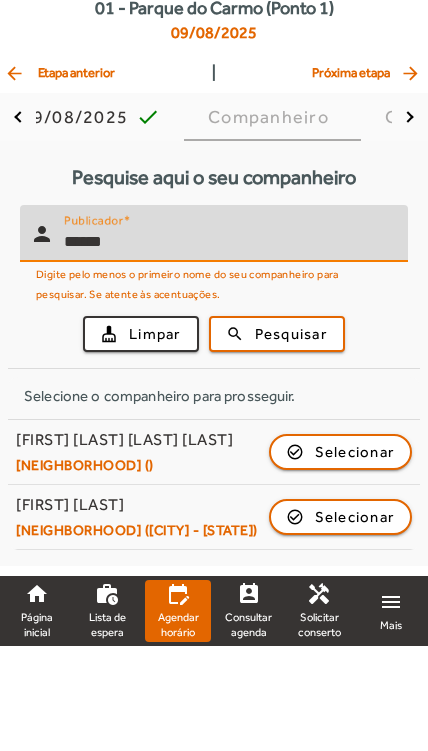 click on "Pesquisar" at bounding box center [291, 439] 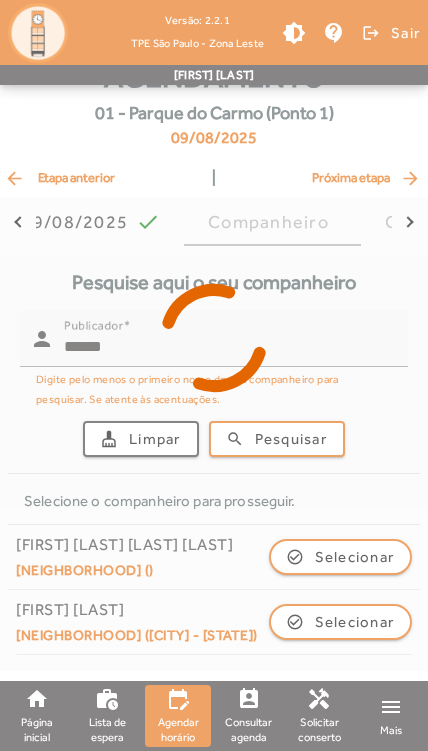 scroll, scrollTop: 13, scrollLeft: 0, axis: vertical 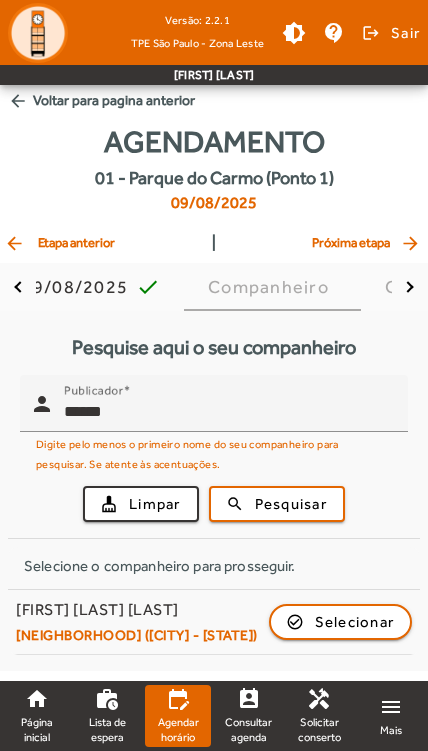 click on "******" at bounding box center [228, 412] 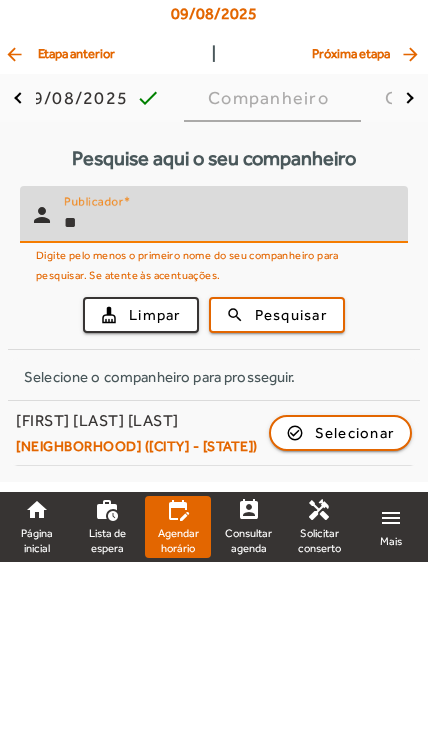 type on "*" 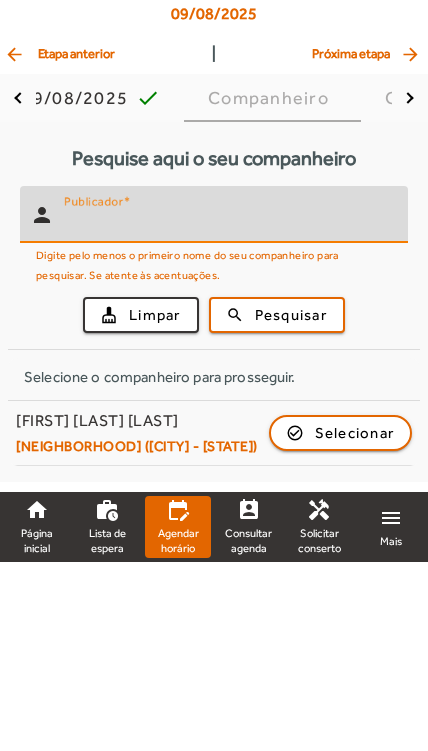 scroll, scrollTop: 1, scrollLeft: 0, axis: vertical 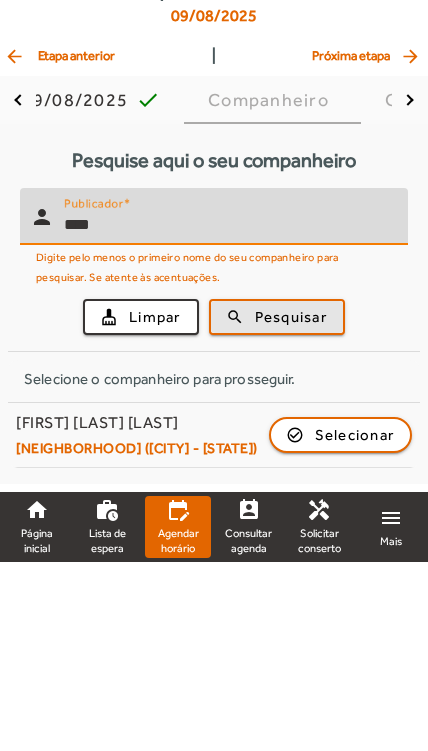 click on "Pesquisar" at bounding box center (291, 506) 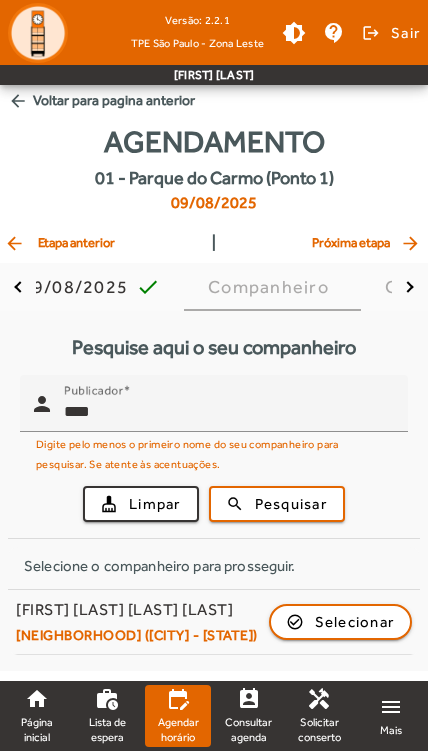 click on "****" at bounding box center (228, 412) 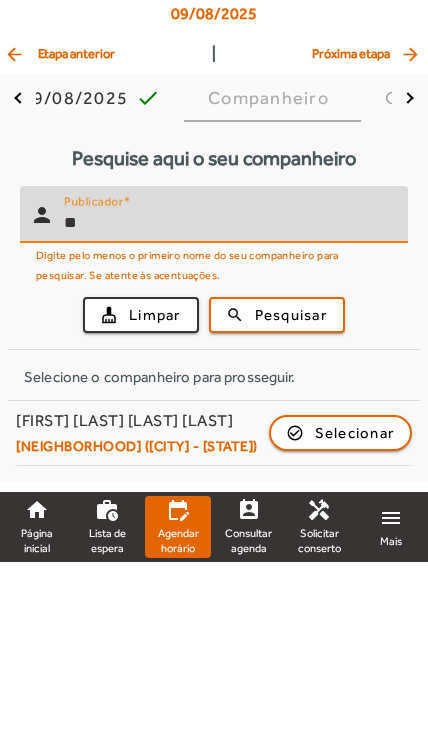 type on "*" 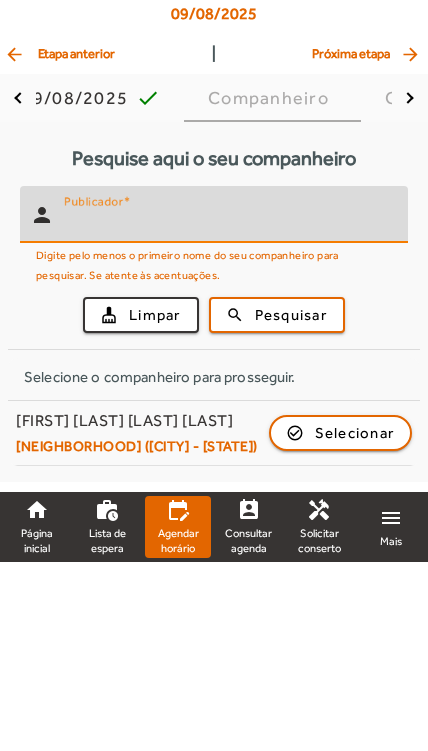 scroll, scrollTop: 1, scrollLeft: 0, axis: vertical 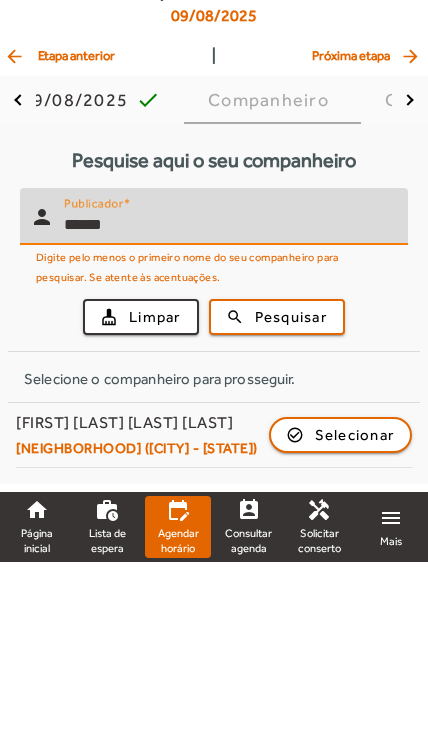 click on "Pesquisar" at bounding box center [291, 506] 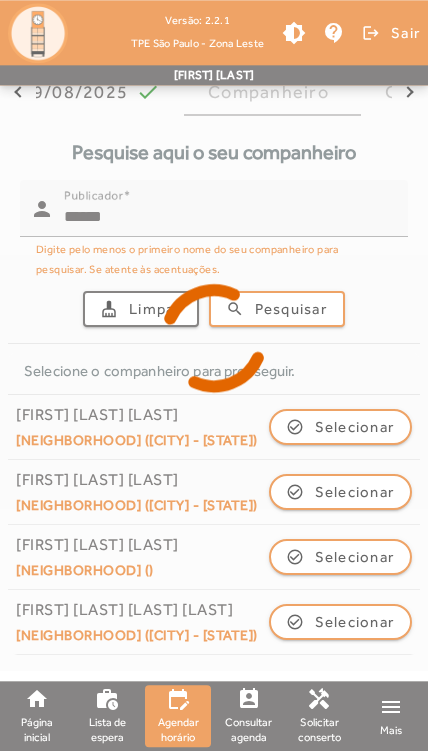 scroll, scrollTop: 225, scrollLeft: 0, axis: vertical 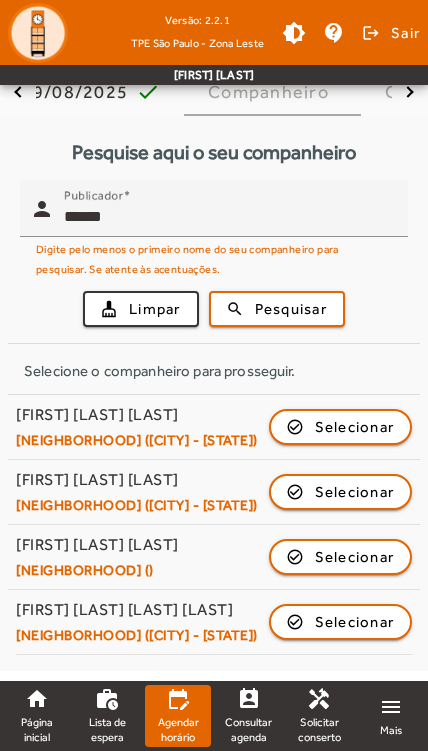 click on "[NEIGHBORHOOD] ([CITY] - [STATE])" at bounding box center [97, 570] 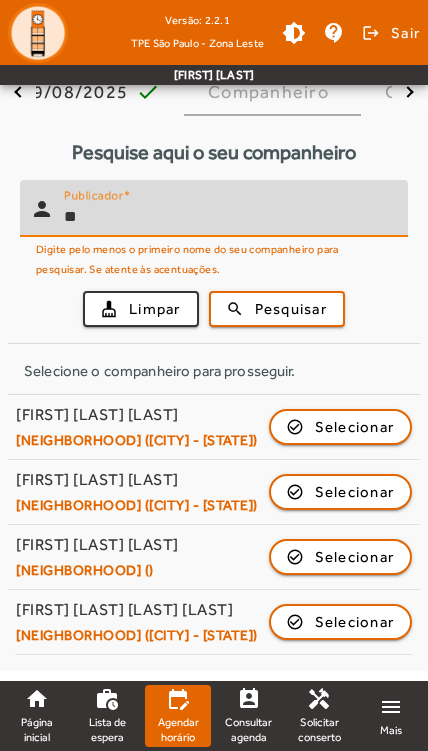 type on "*" 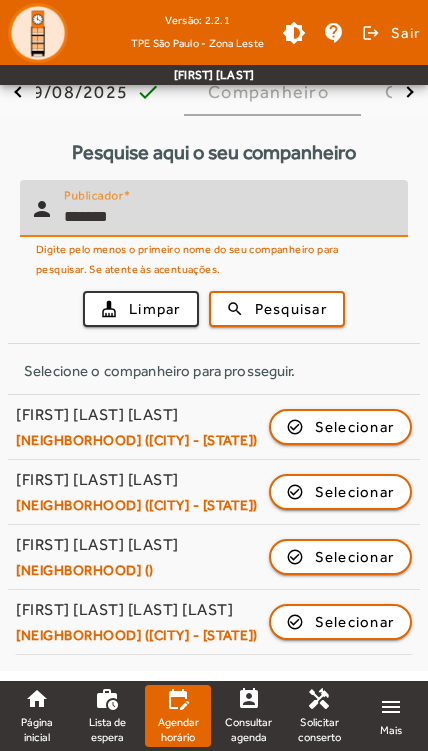 click on "Pesquisar" at bounding box center [291, 309] 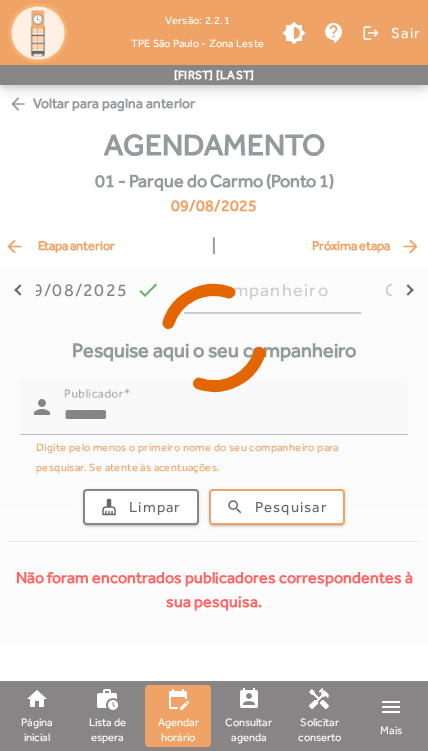 scroll, scrollTop: 0, scrollLeft: 0, axis: both 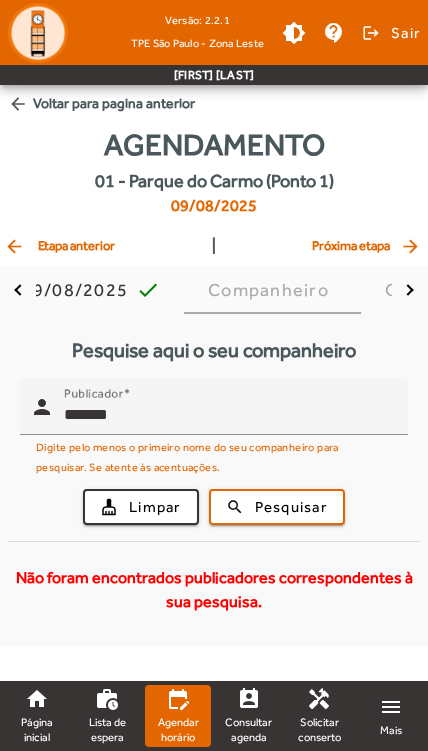 click on "*******" at bounding box center [228, 415] 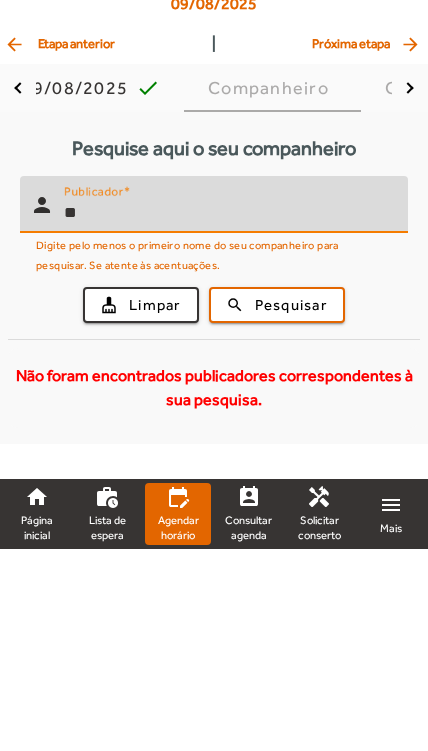 type on "*" 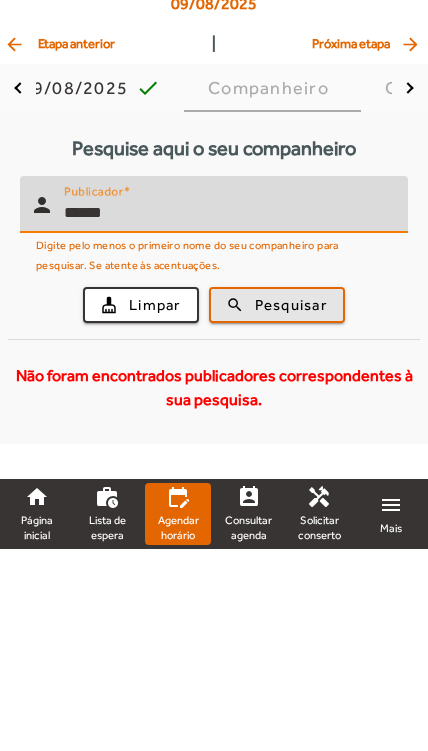 click on "Pesquisar" at bounding box center [291, 507] 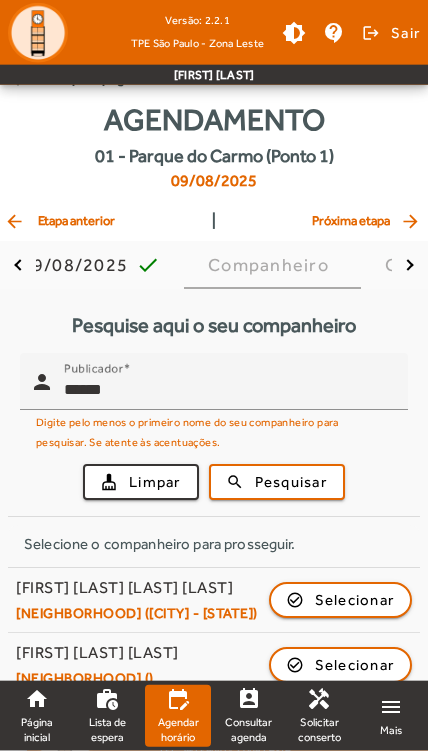 scroll, scrollTop: 0, scrollLeft: 0, axis: both 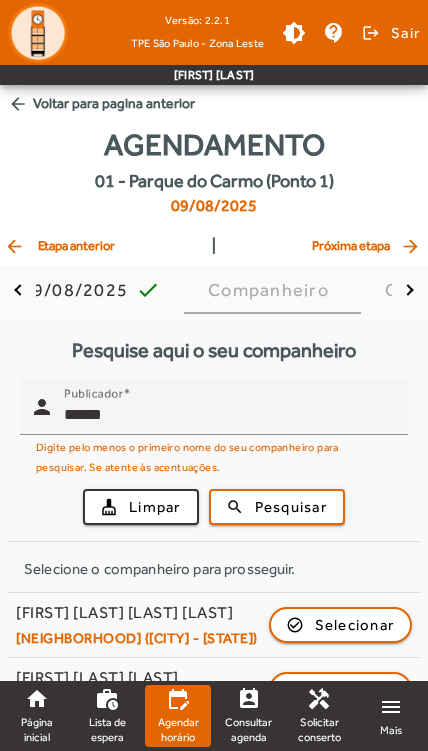 click on "******" at bounding box center (228, 415) 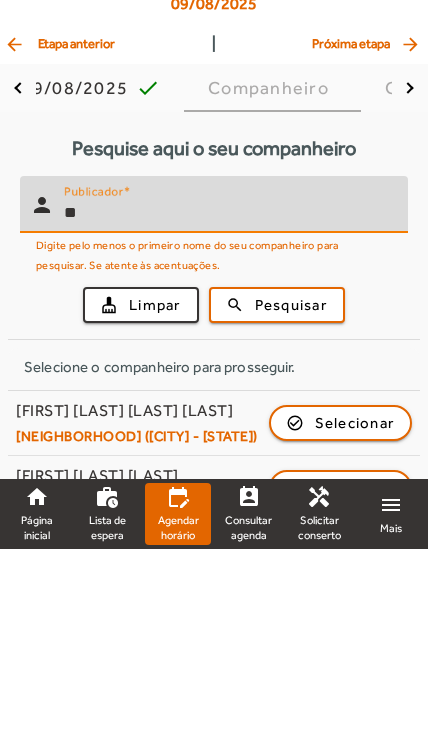 type on "*" 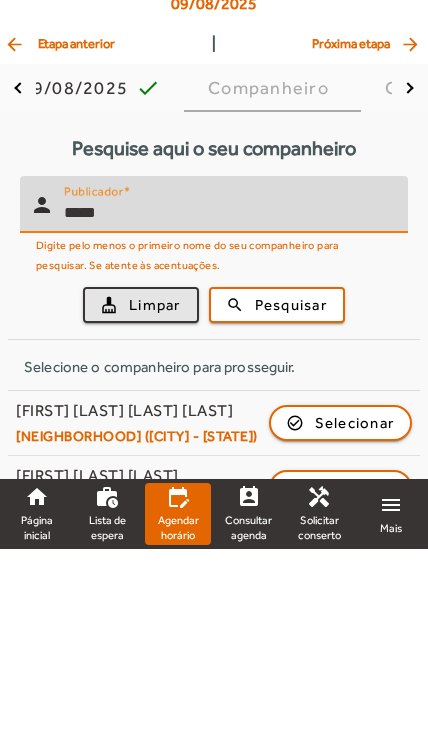 type on "*****" 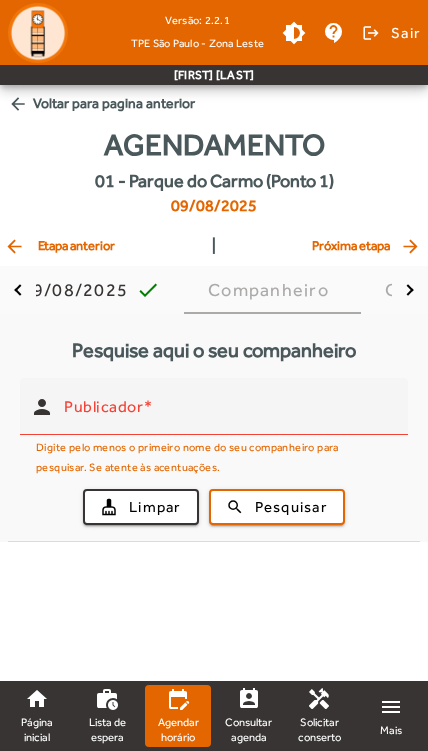 click on "Publicador" at bounding box center [228, 415] 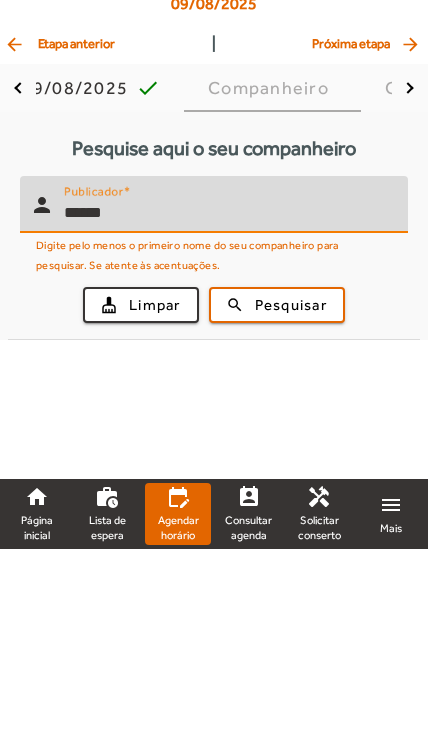 click at bounding box center [277, 507] 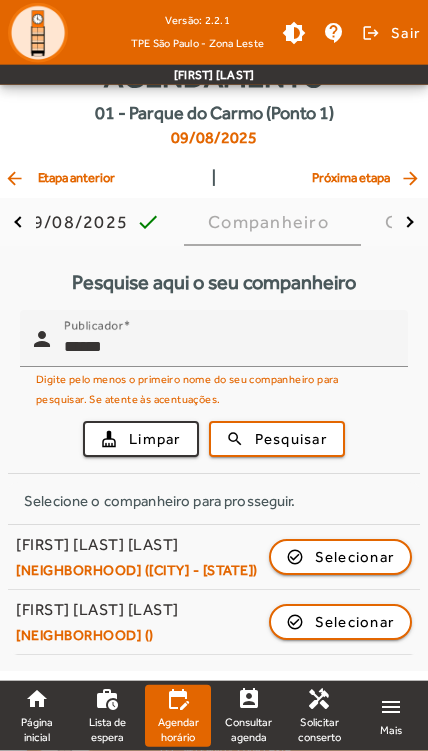 scroll, scrollTop: 77, scrollLeft: 0, axis: vertical 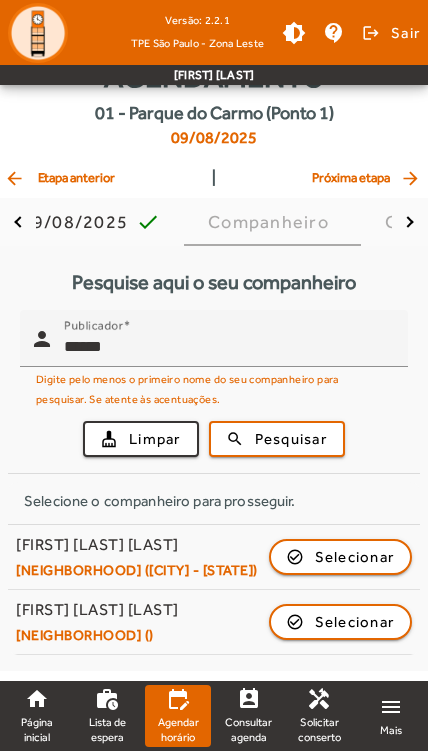 click on "*****" at bounding box center [228, 347] 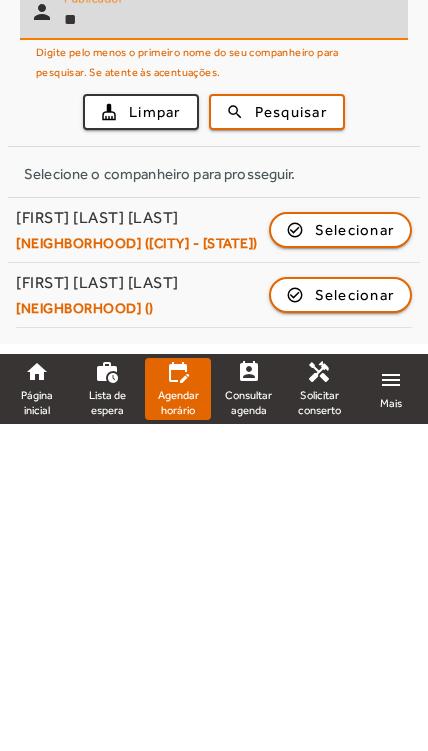 type on "*" 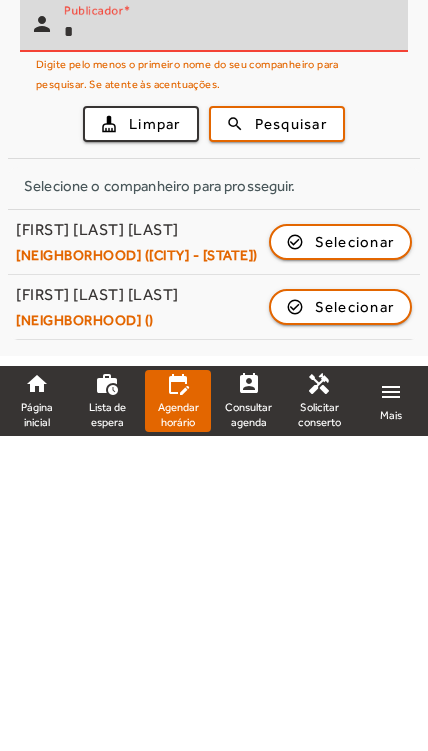 scroll, scrollTop: 65, scrollLeft: 0, axis: vertical 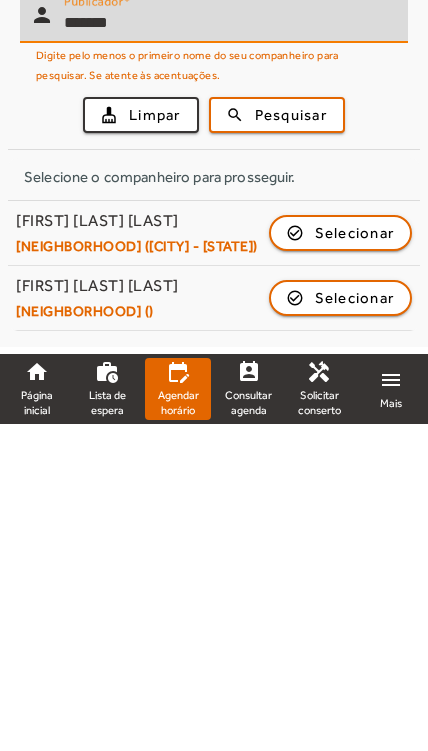 click at bounding box center (277, 442) 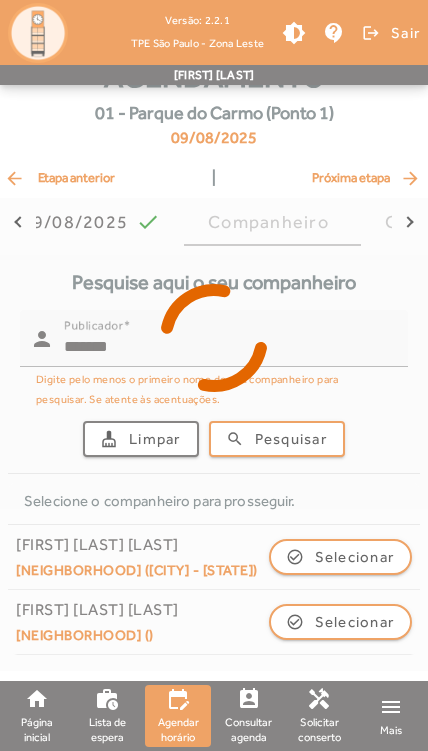 scroll, scrollTop: 0, scrollLeft: 0, axis: both 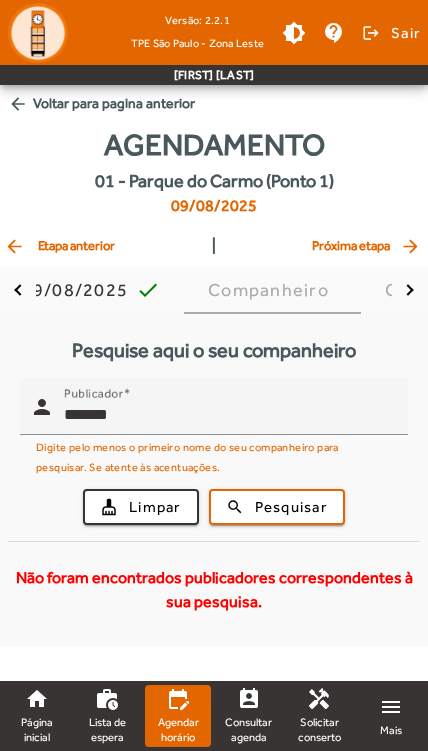 click on "*******" at bounding box center (228, 415) 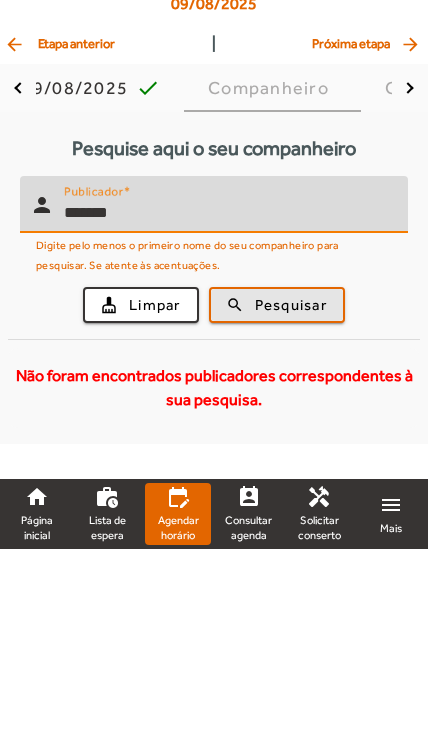 type on "*******" 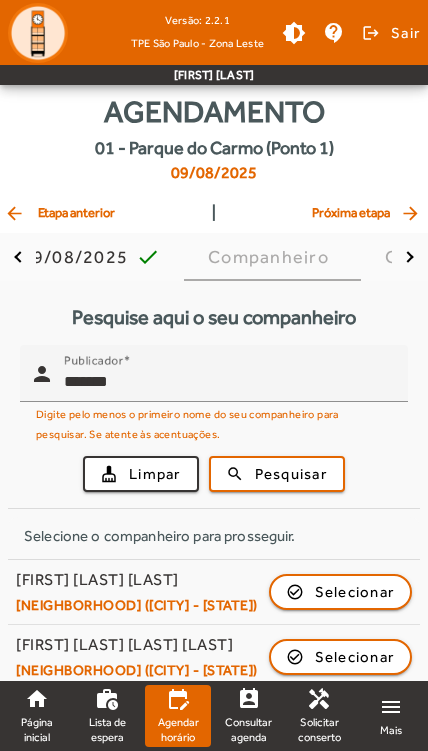scroll, scrollTop: 0, scrollLeft: 0, axis: both 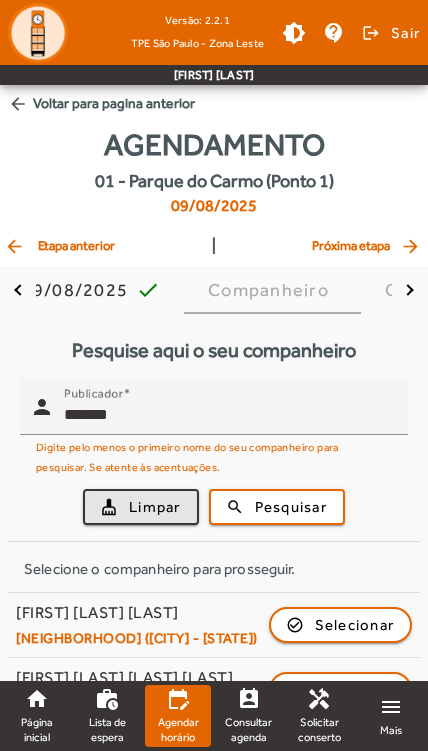 click on "Limpar" at bounding box center (155, 507) 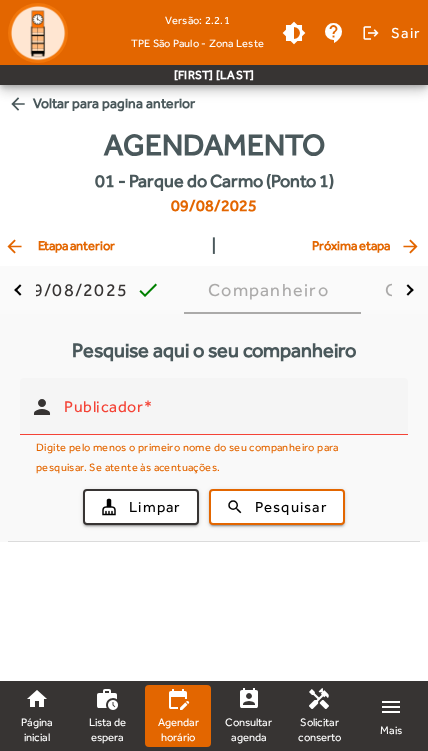 click on "Publicador" at bounding box center [228, 415] 